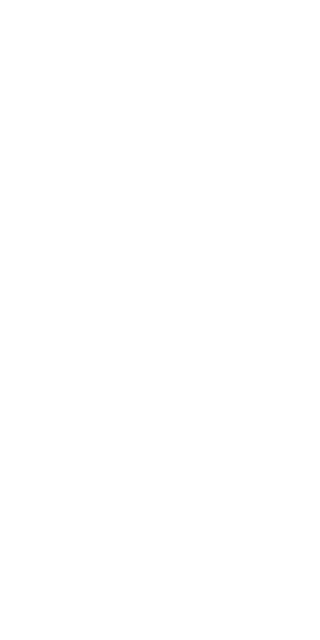 scroll, scrollTop: 0, scrollLeft: 0, axis: both 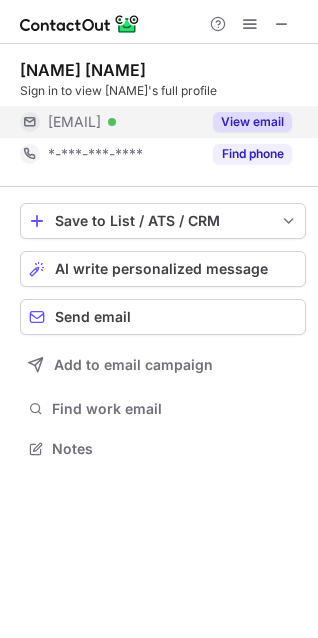 click on "View email" at bounding box center (252, 122) 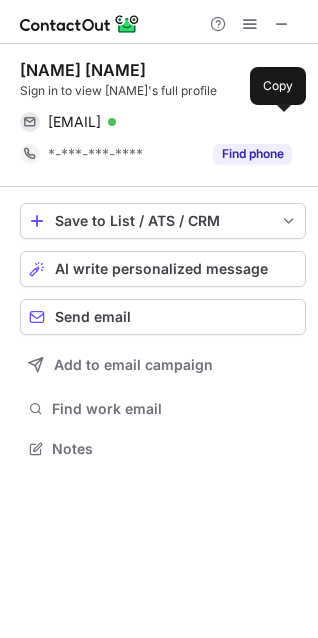 click at bounding box center [282, 122] 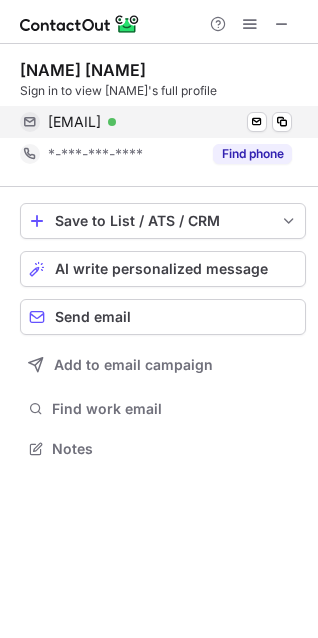 type 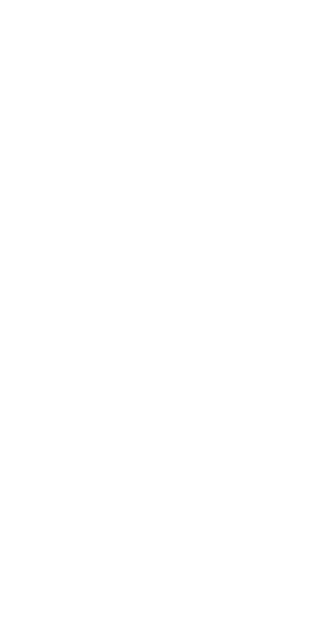 scroll, scrollTop: 0, scrollLeft: 0, axis: both 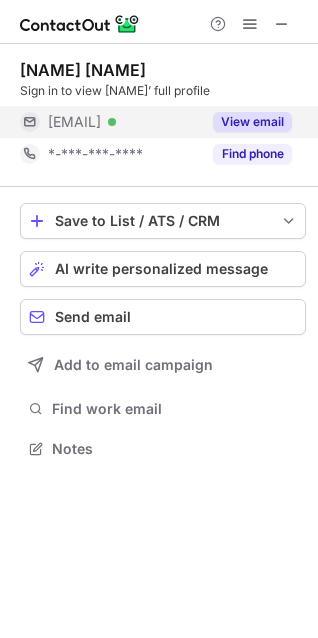 click on "View email" at bounding box center [252, 122] 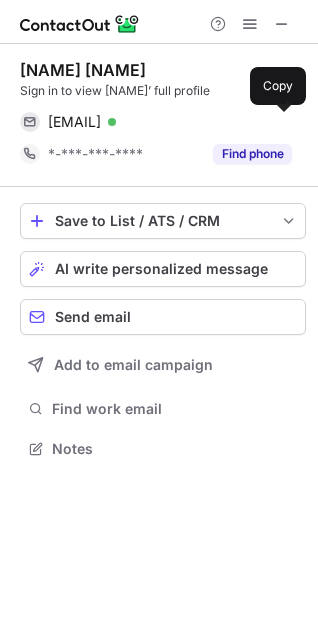 click at bounding box center (282, 122) 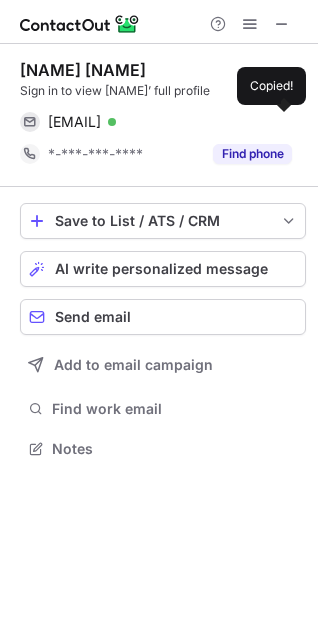 click at bounding box center [282, 122] 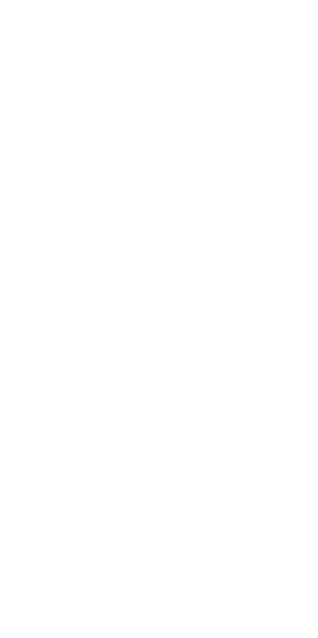 scroll, scrollTop: 0, scrollLeft: 0, axis: both 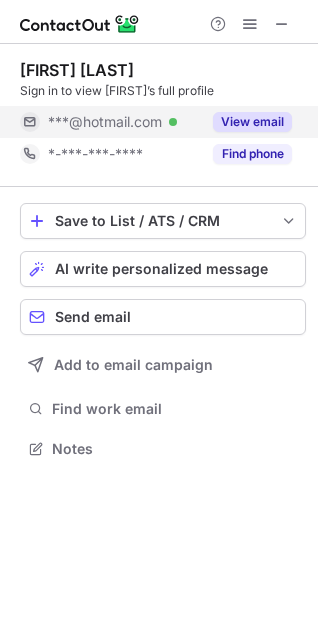 click on "View email" at bounding box center [252, 122] 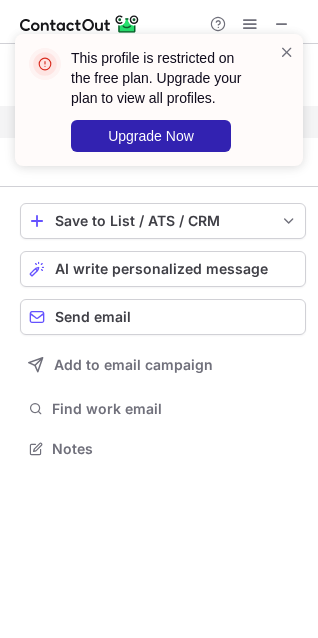 click on "This profile is restricted on the free plan. Upgrade your plan to view all profiles. Upgrade Now" at bounding box center (159, 100) 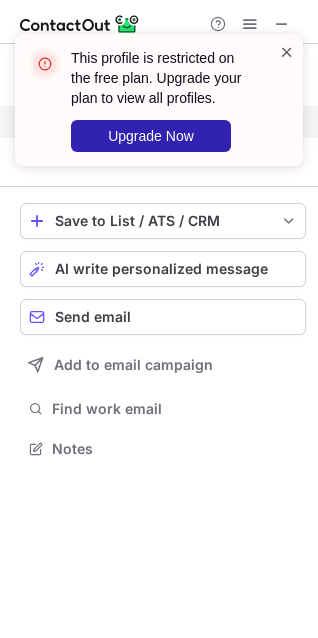 click at bounding box center (287, 52) 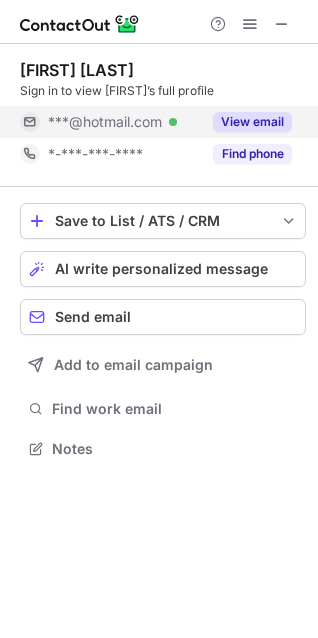 click on "This profile is restricted on the free plan. Upgrade your plan to view all profiles. Upgrade Now" at bounding box center (159, 34) 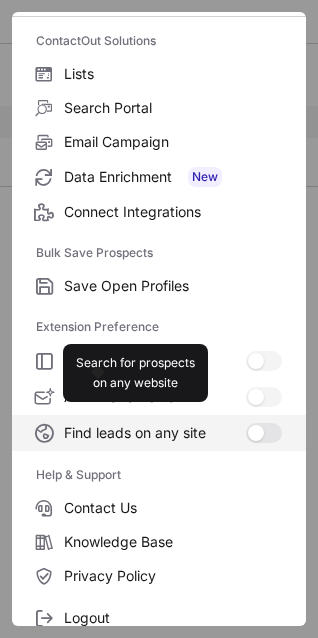 scroll, scrollTop: 195, scrollLeft: 0, axis: vertical 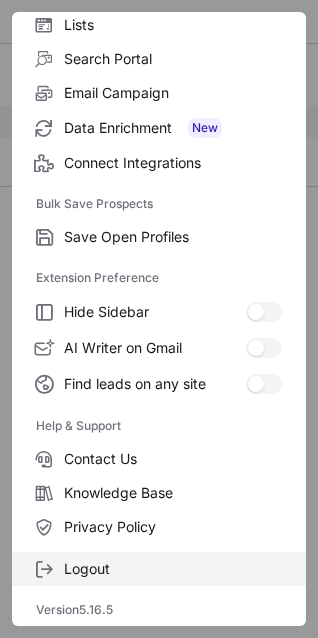 click on "Logout" at bounding box center (173, 569) 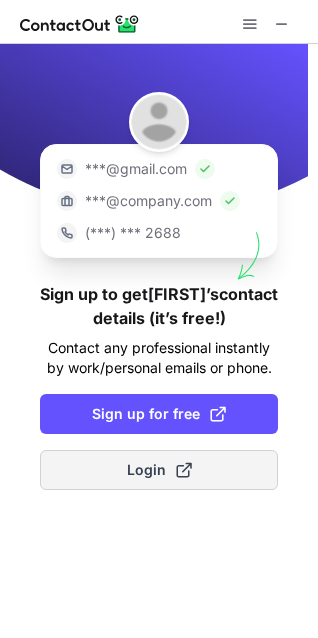 click on "Login" at bounding box center [159, 470] 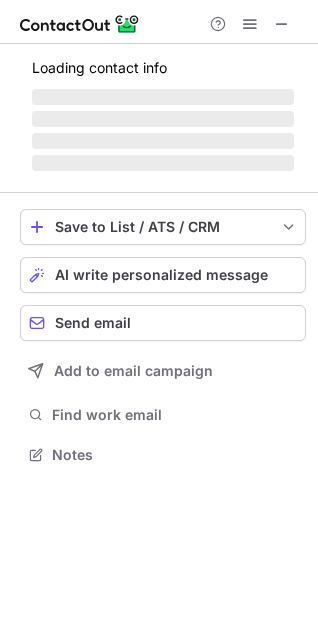 scroll, scrollTop: 10, scrollLeft: 10, axis: both 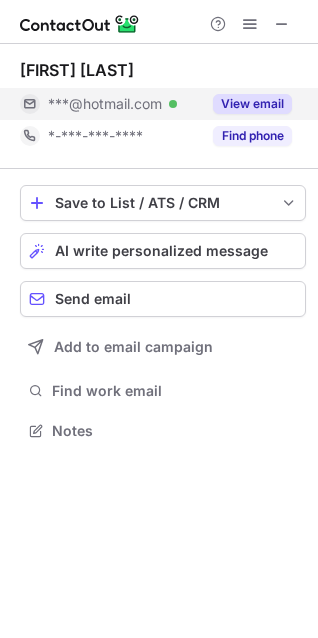 click on "View email" at bounding box center [252, 104] 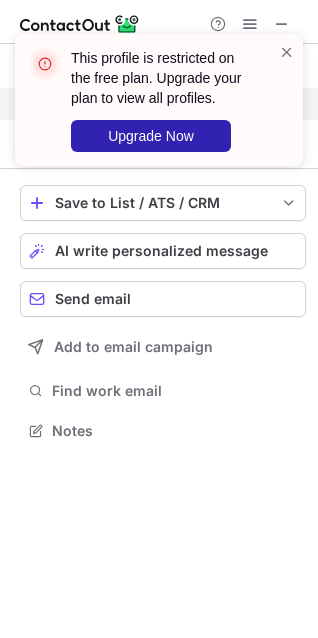 click on "This profile is restricted on the free plan. Upgrade your plan to view all profiles. Upgrade Now" at bounding box center (159, 100) 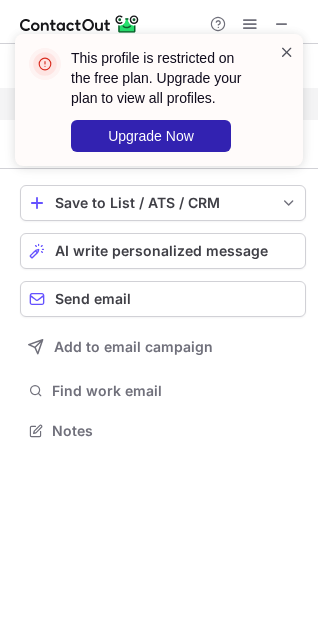 click at bounding box center (287, 52) 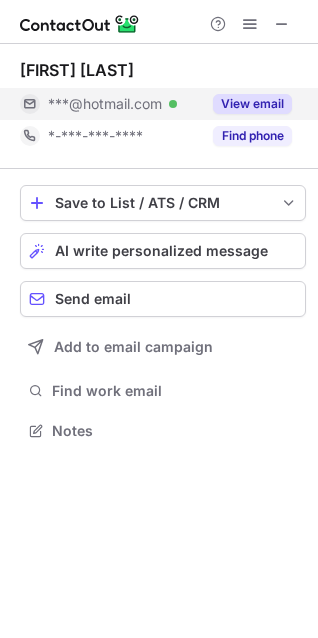 click on "This profile is restricted on the free plan. Upgrade your plan to view all profiles. Upgrade Now" at bounding box center [159, 108] 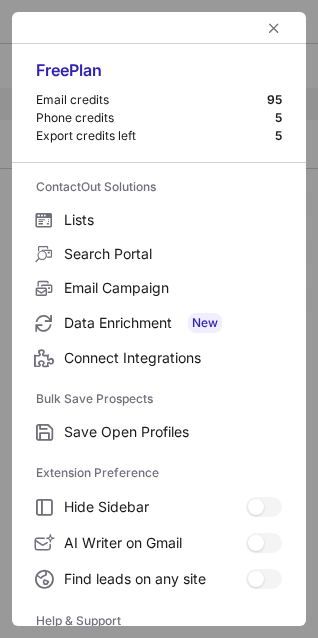 scroll, scrollTop: 195, scrollLeft: 0, axis: vertical 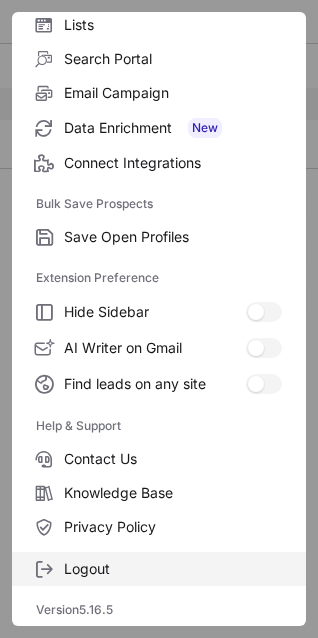 click on "Logout" at bounding box center (173, 569) 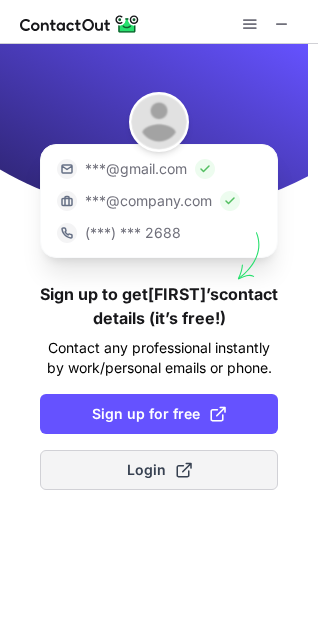 click on "Login" at bounding box center (159, 470) 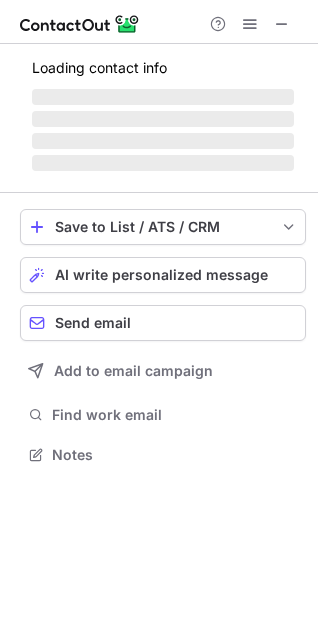 scroll, scrollTop: 10, scrollLeft: 10, axis: both 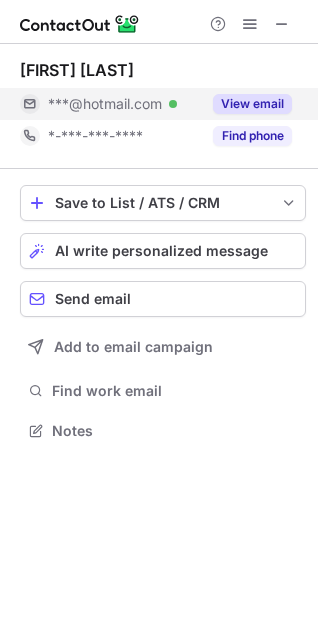 click on "View email" at bounding box center (252, 104) 